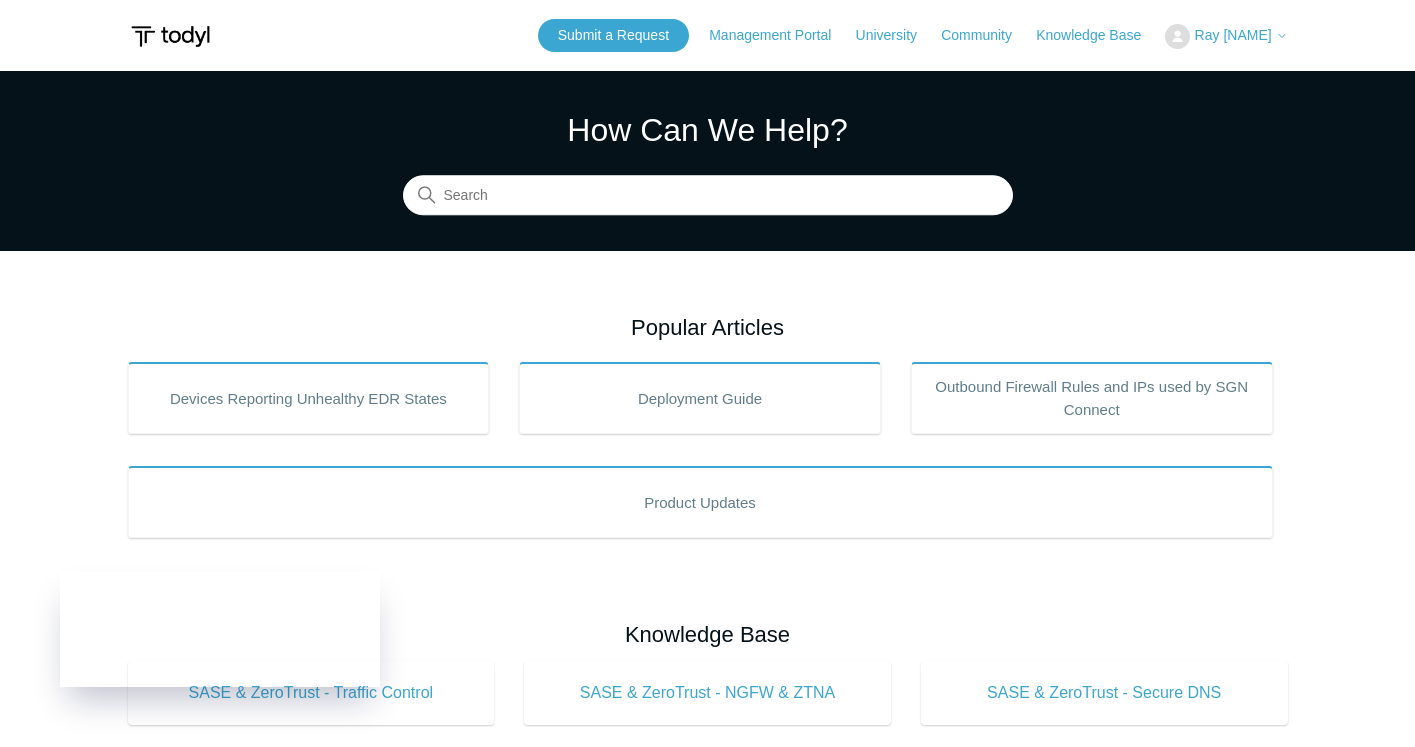 scroll, scrollTop: 0, scrollLeft: 0, axis: both 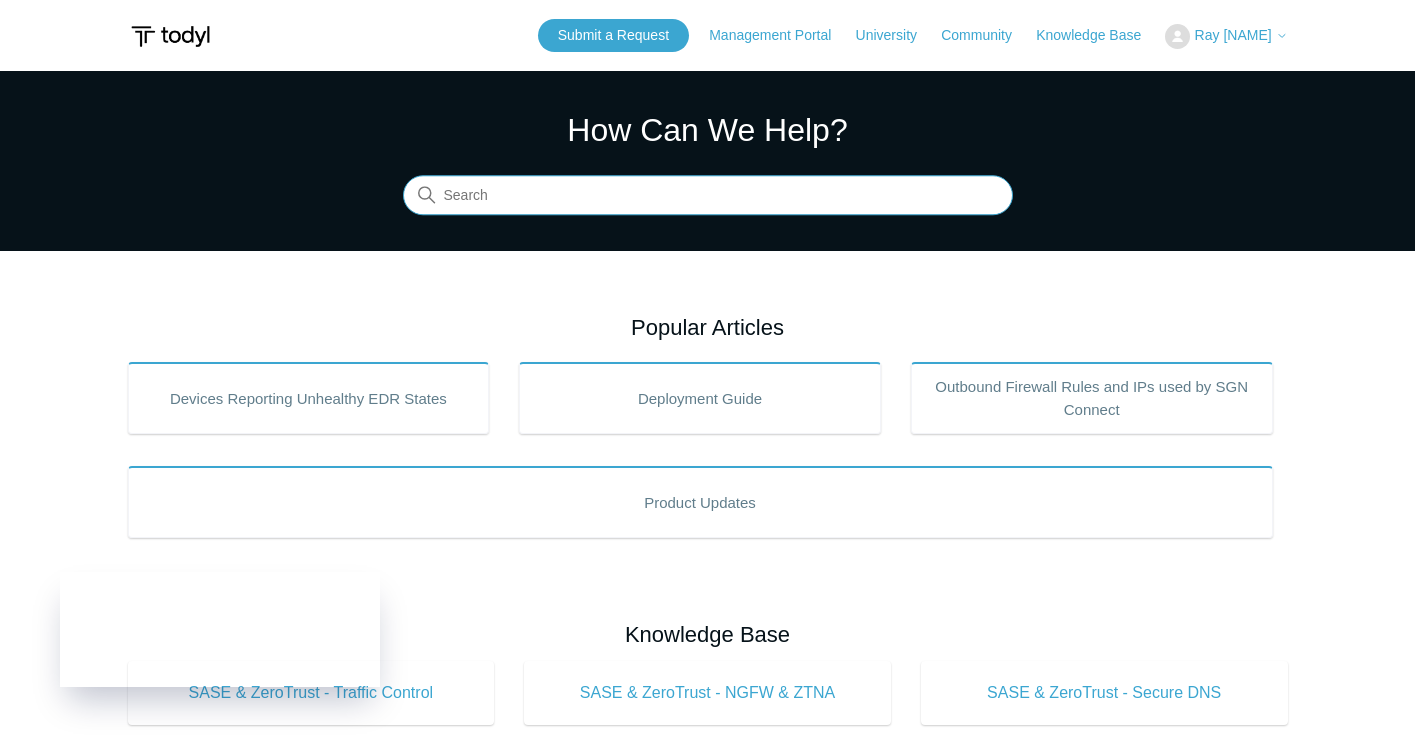 click at bounding box center (708, 196) 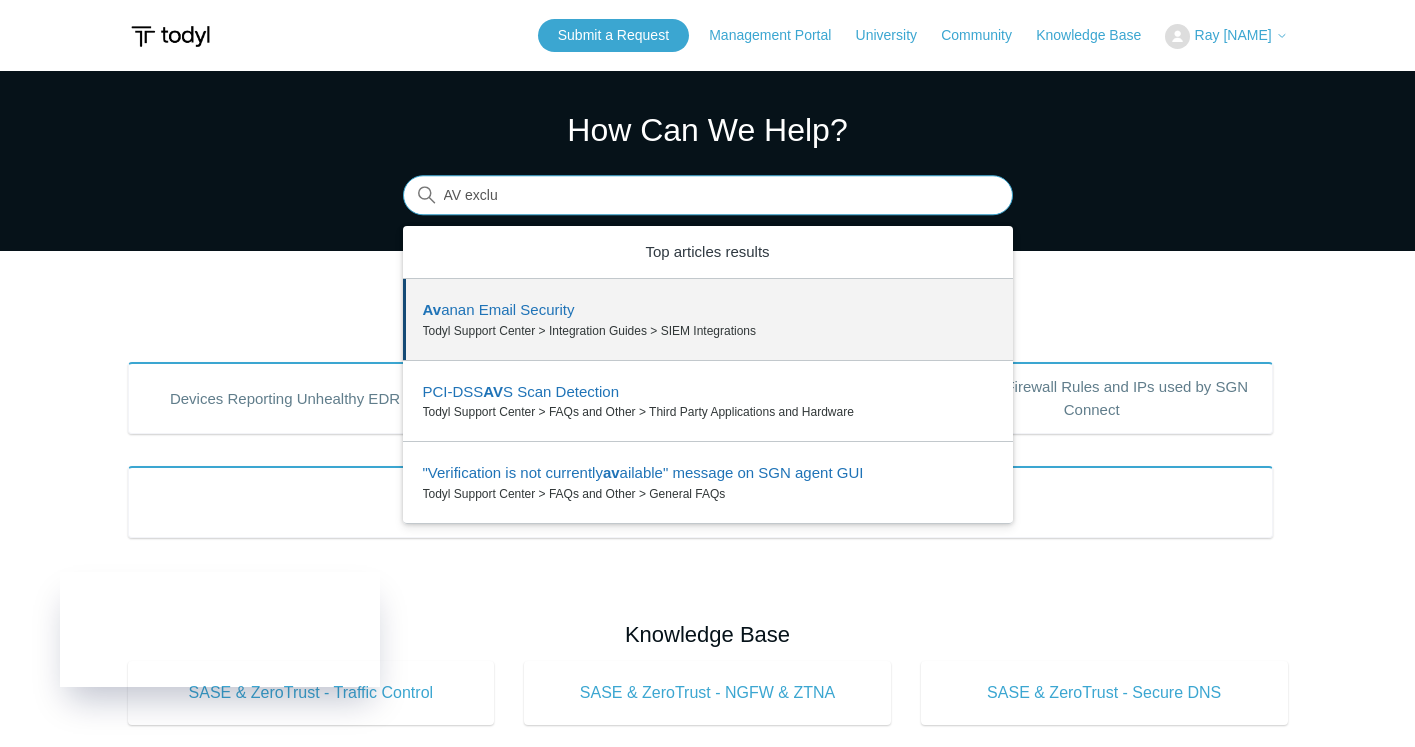 click on "AV exclu" at bounding box center [708, 196] 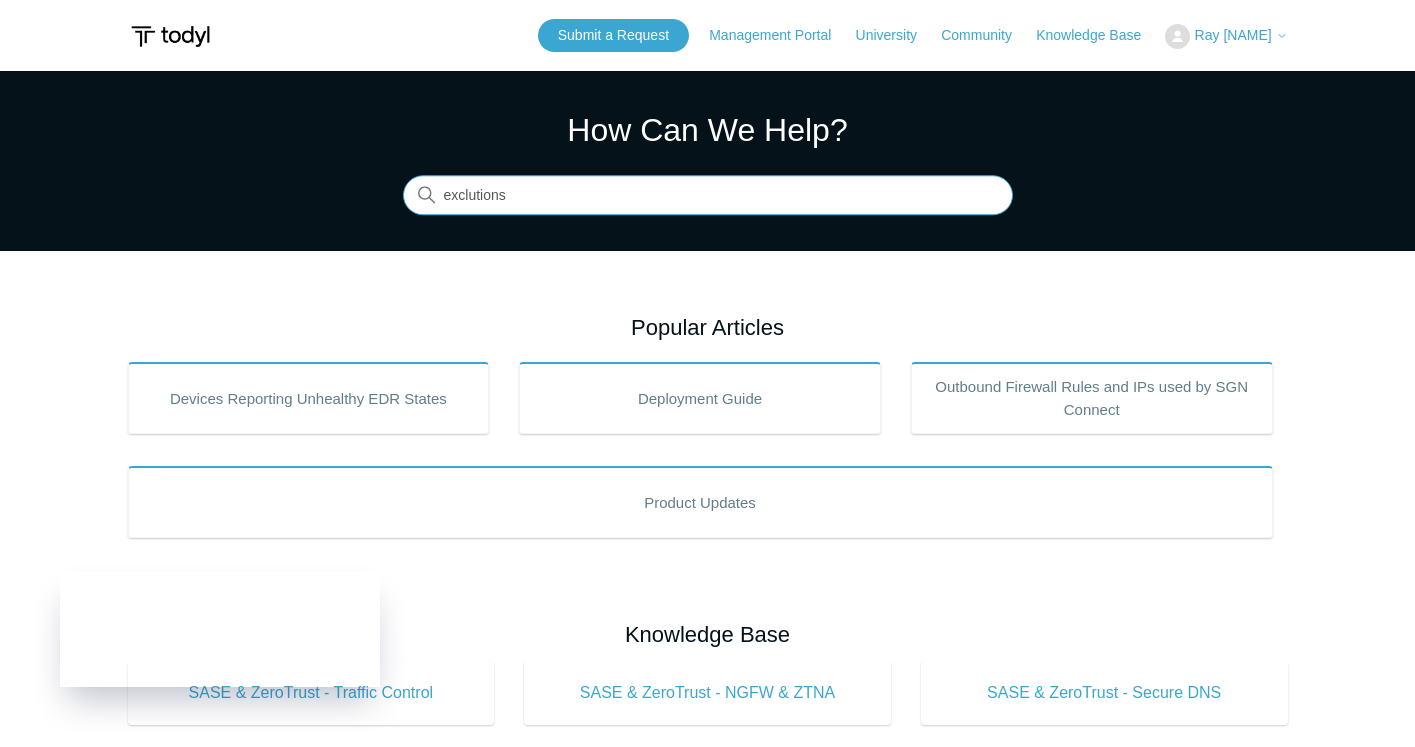 type on "exclutions" 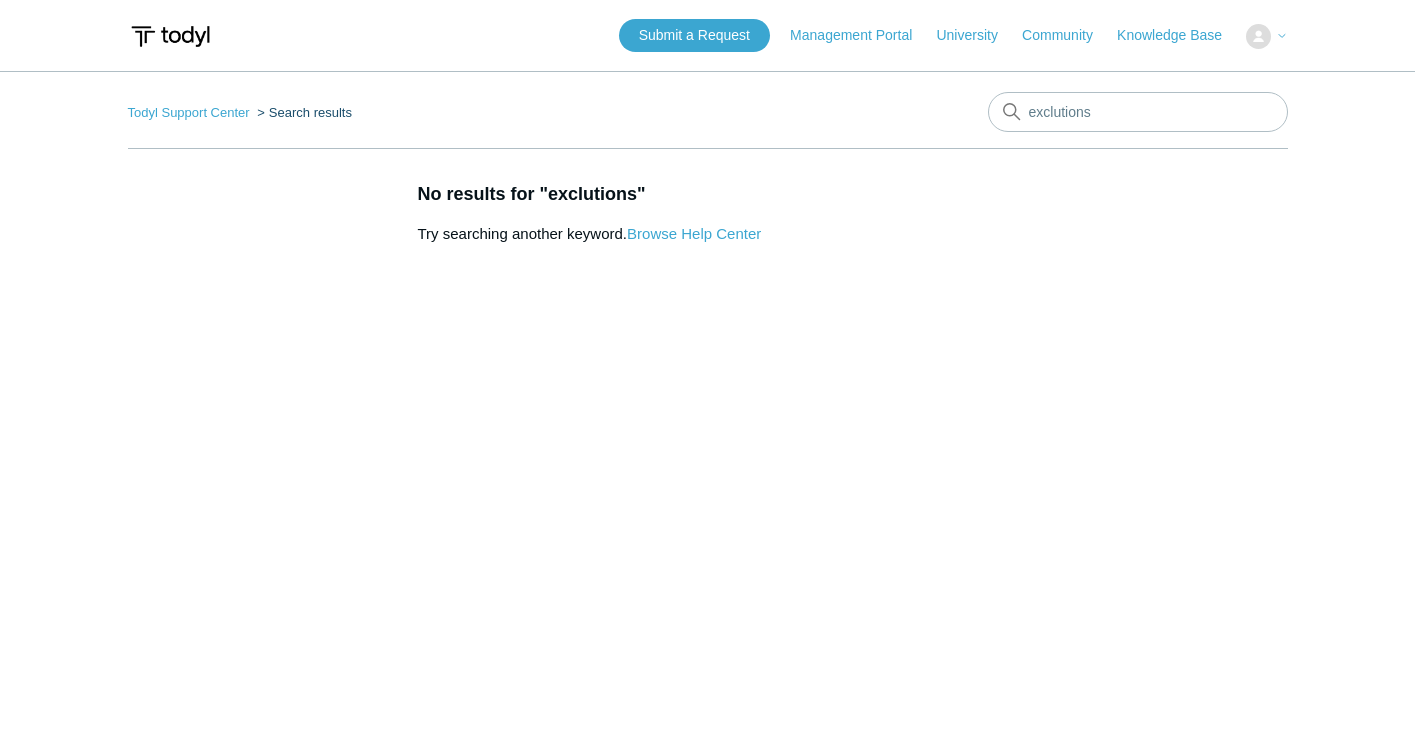scroll, scrollTop: 0, scrollLeft: 0, axis: both 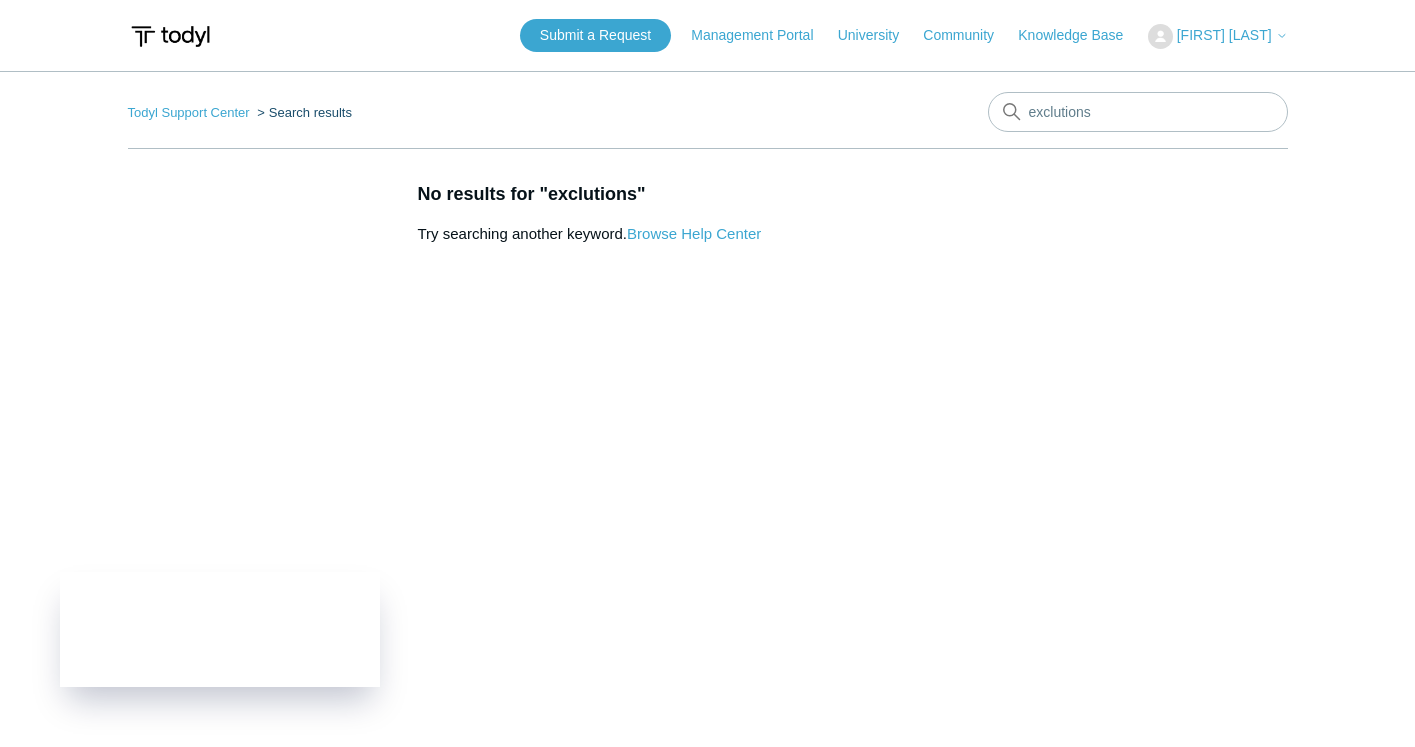click on "No results for "exclutions"" at bounding box center (853, 194) 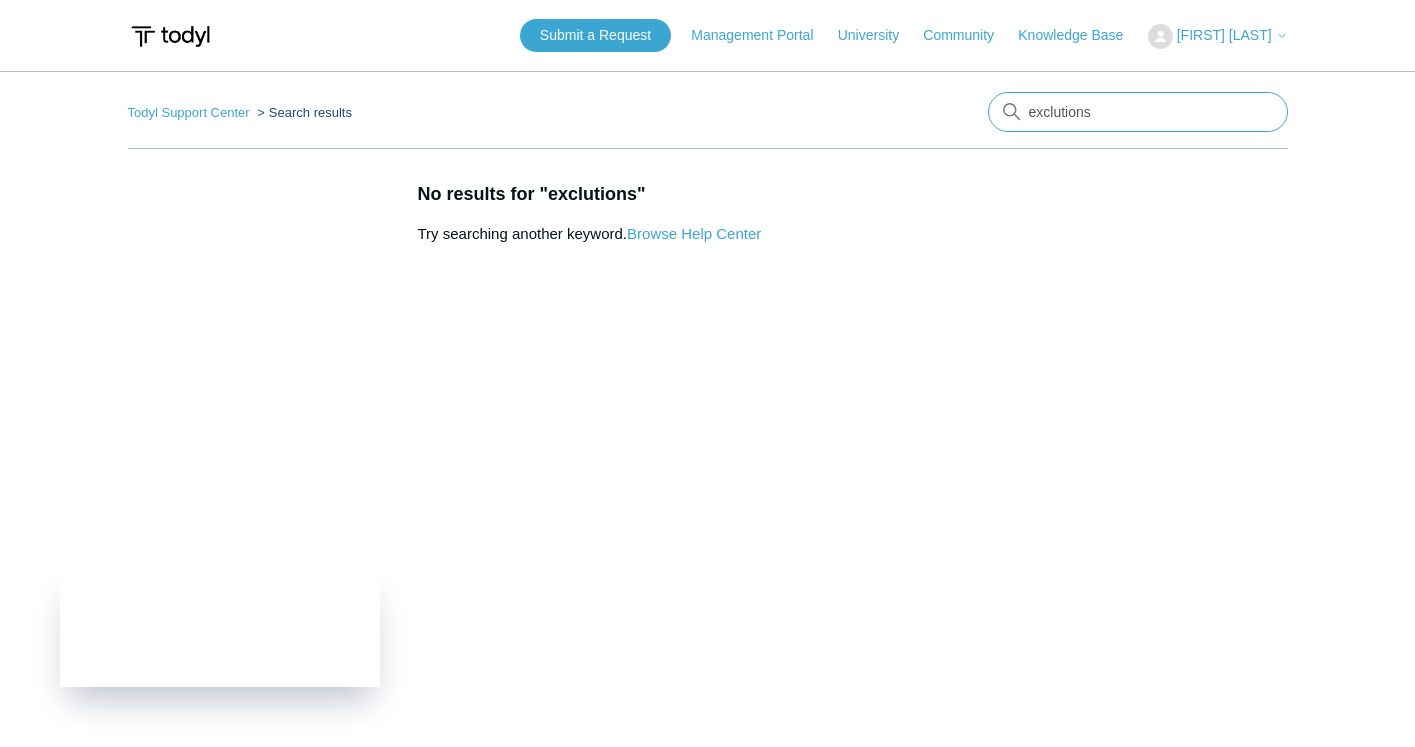 click on "exclutions" at bounding box center (1138, 112) 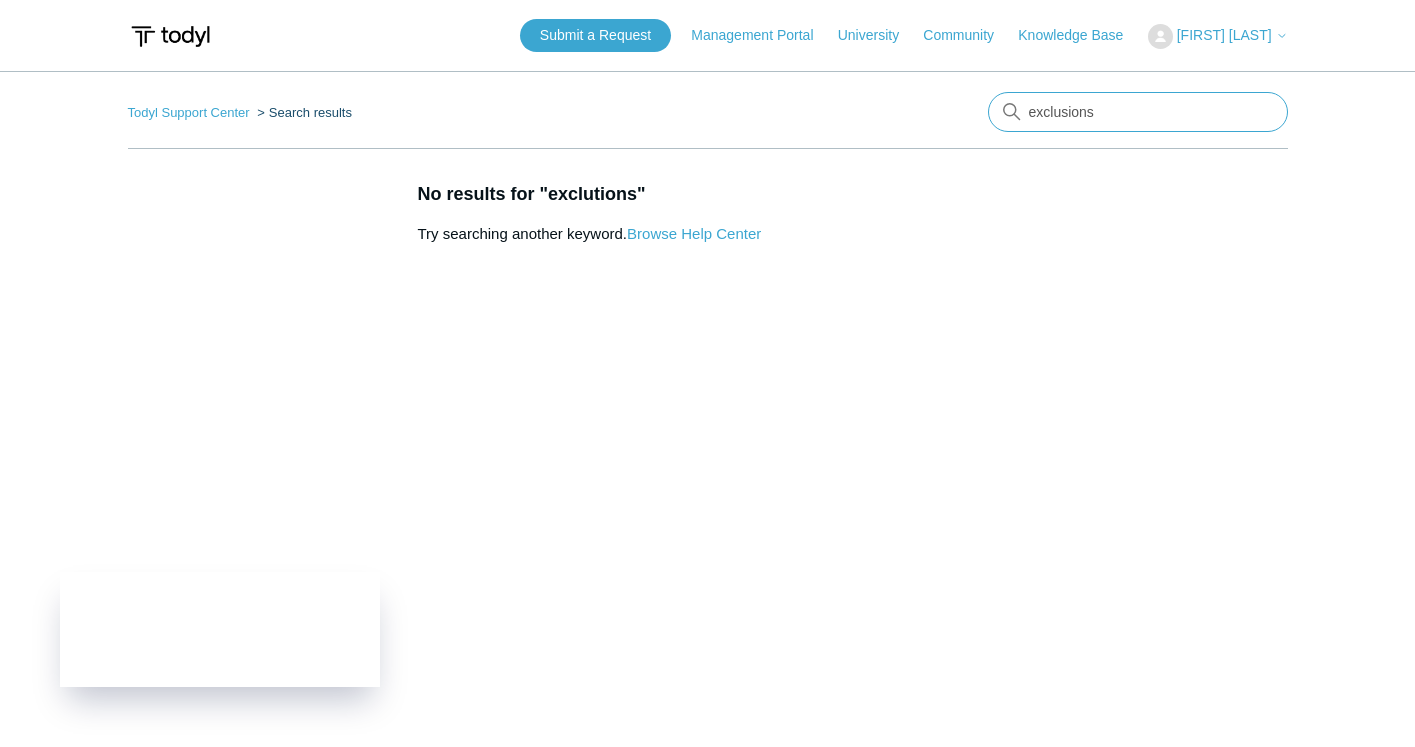type on "exclusions" 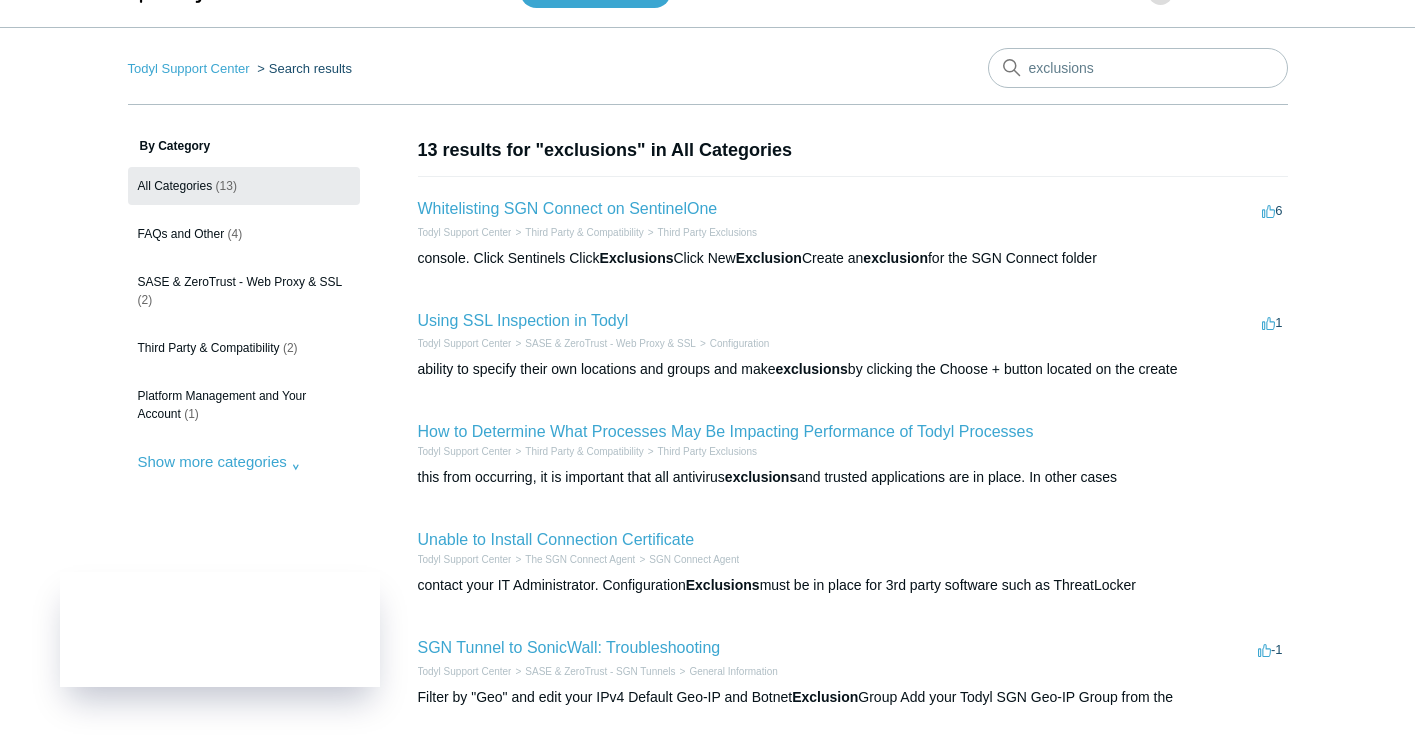 scroll, scrollTop: 47, scrollLeft: 0, axis: vertical 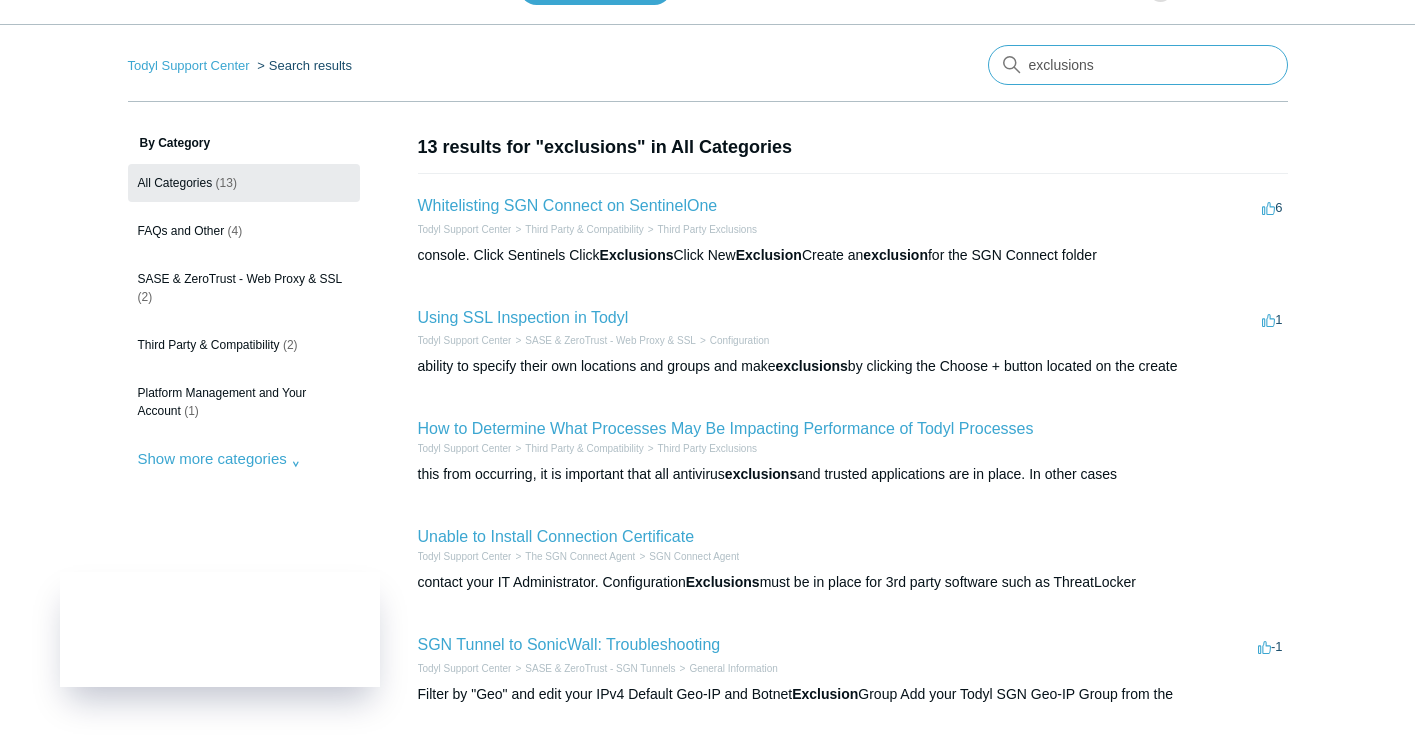 click on "exclusions" at bounding box center [1138, 65] 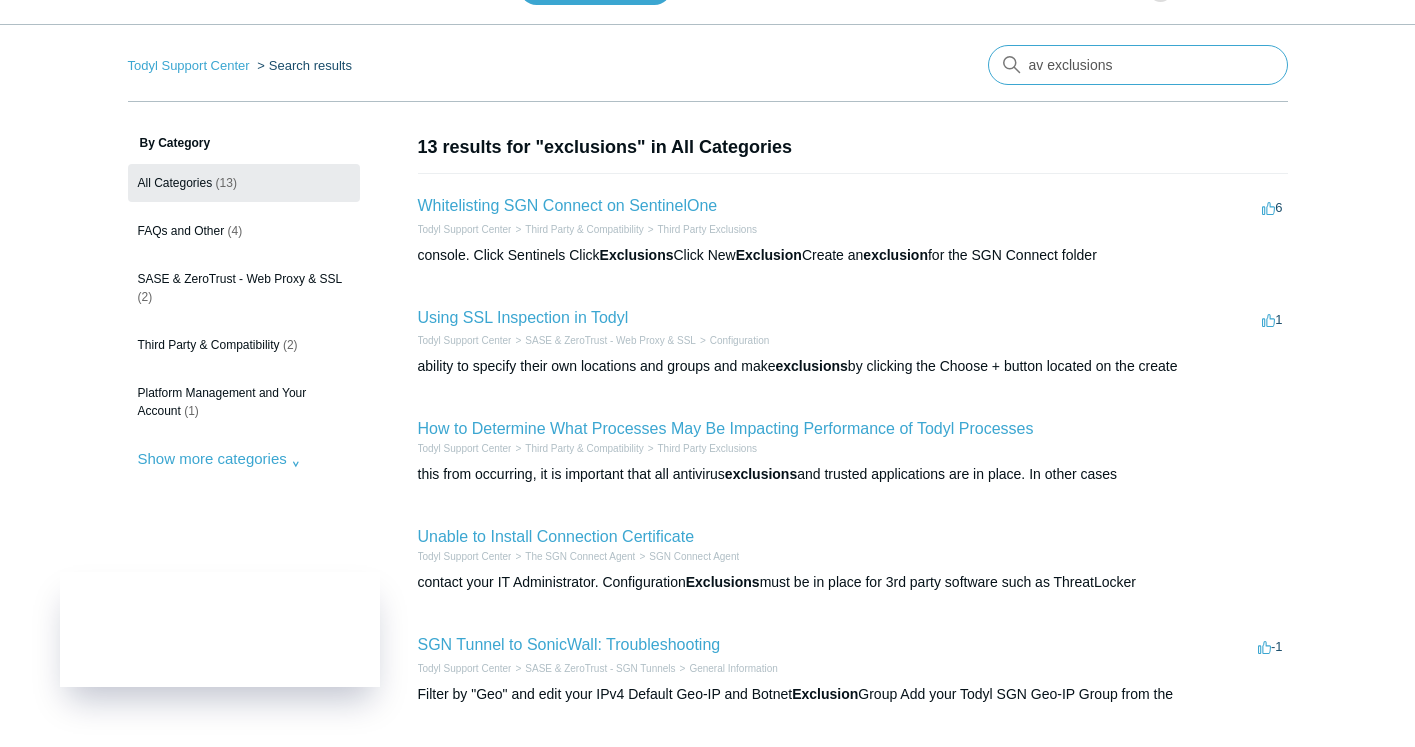 type on "av exclusions" 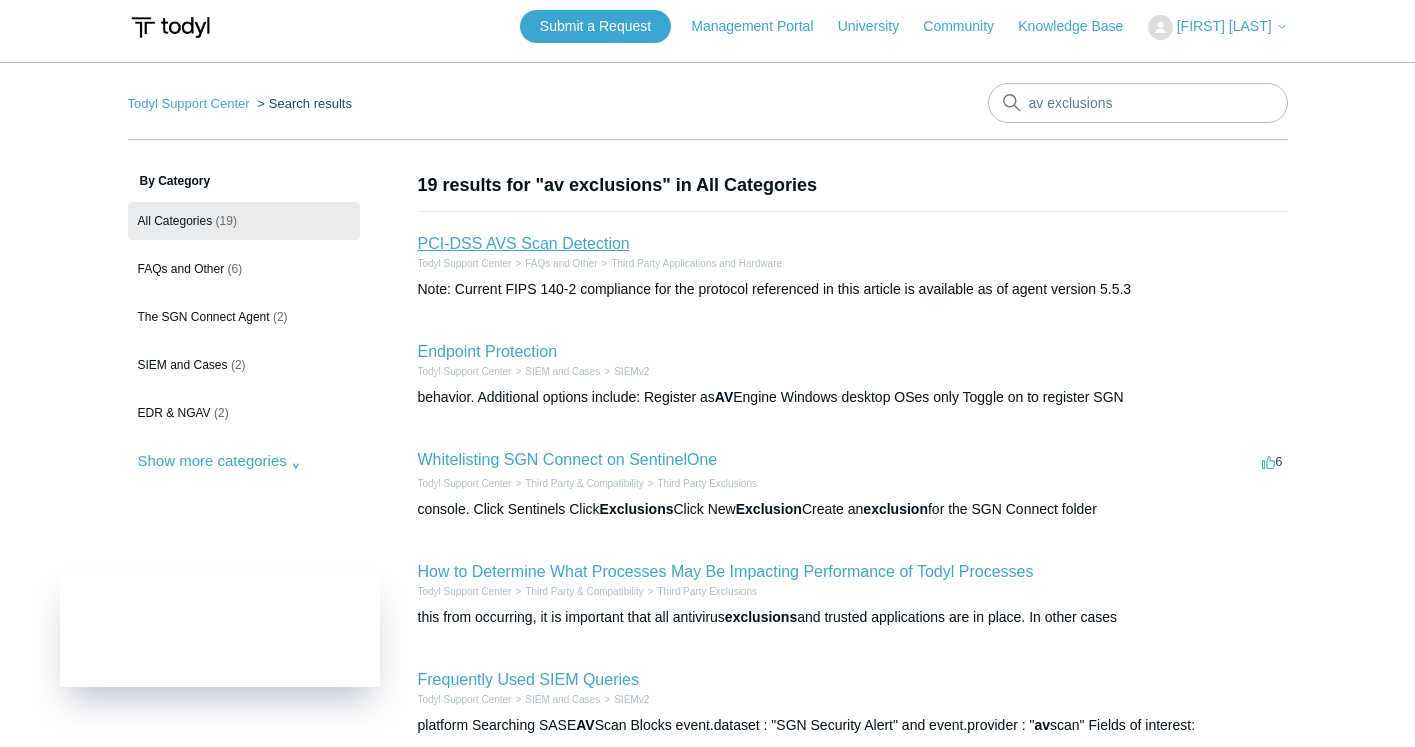 scroll, scrollTop: 0, scrollLeft: 0, axis: both 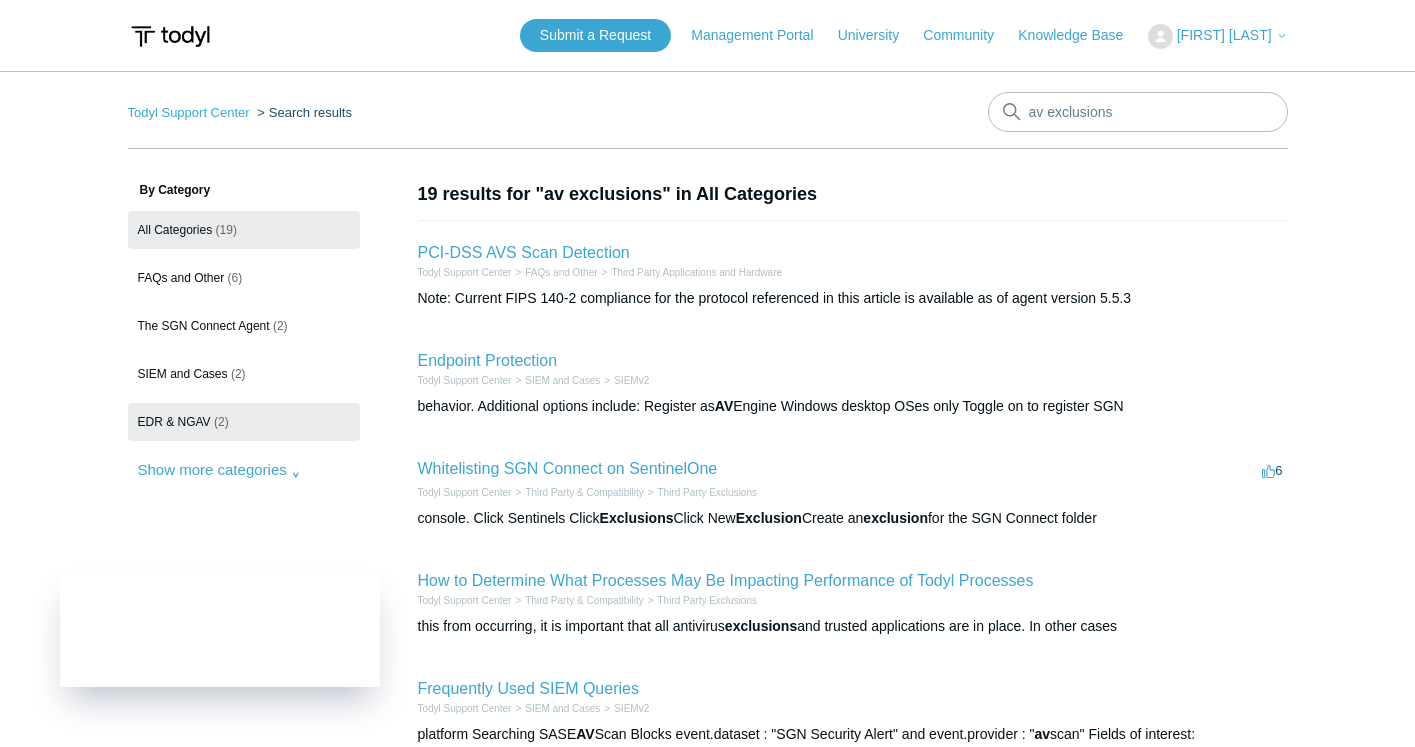 click on "EDR & NGAV" at bounding box center [174, 422] 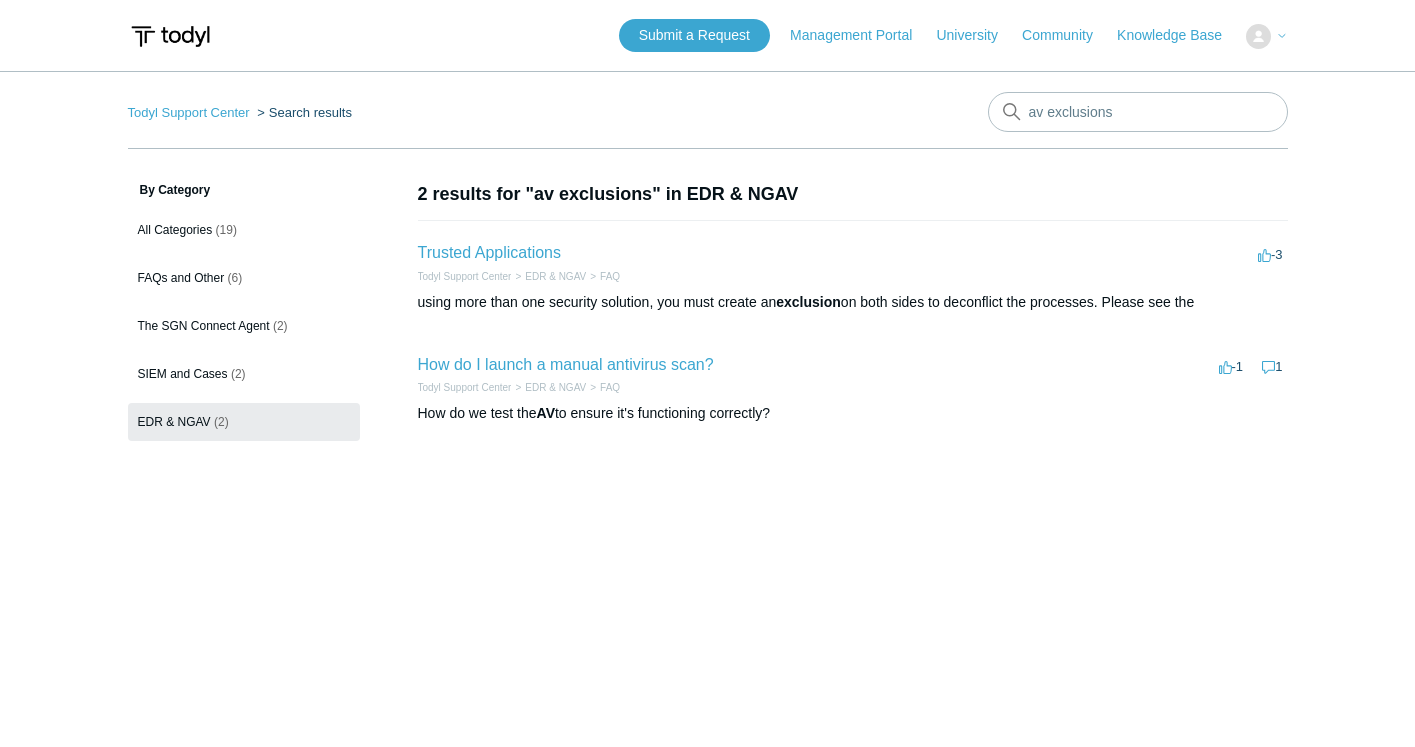 scroll, scrollTop: 0, scrollLeft: 0, axis: both 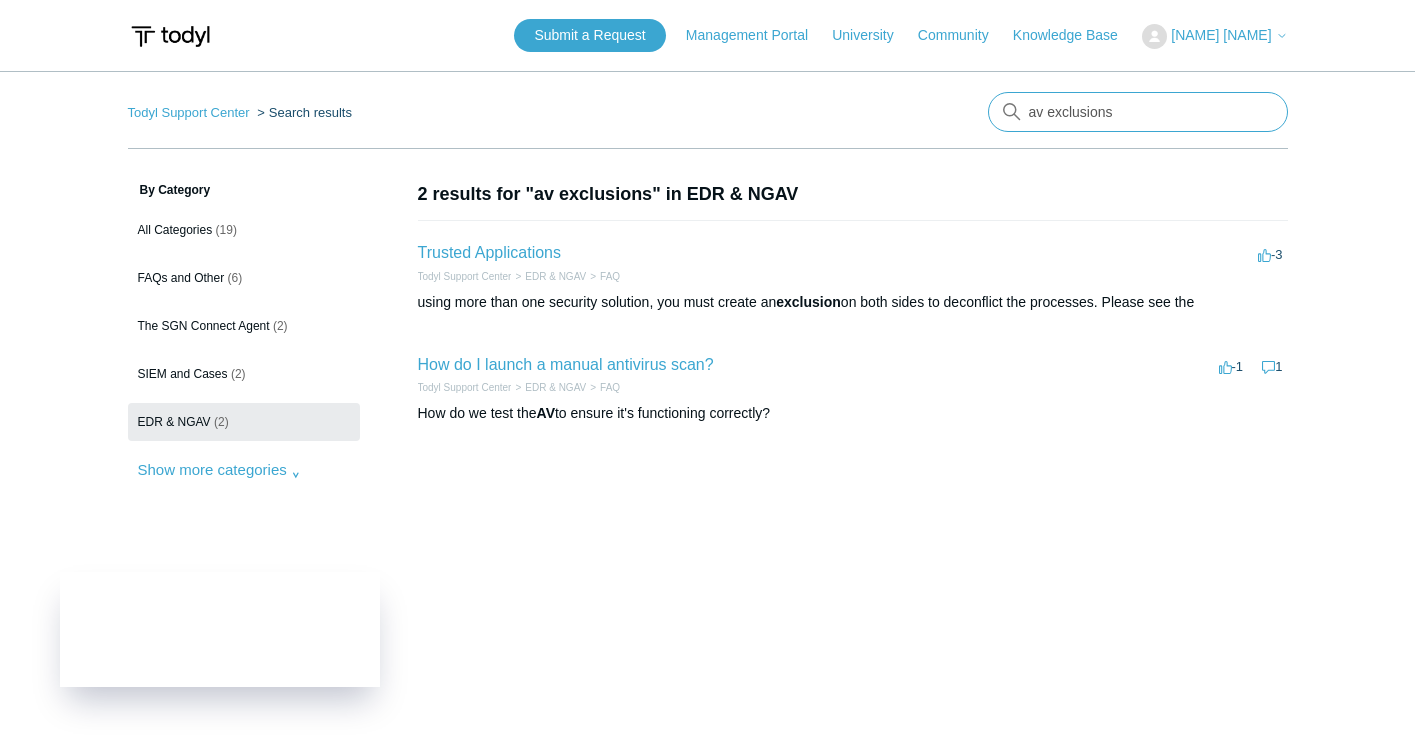 click on "av exclusions" at bounding box center [1138, 112] 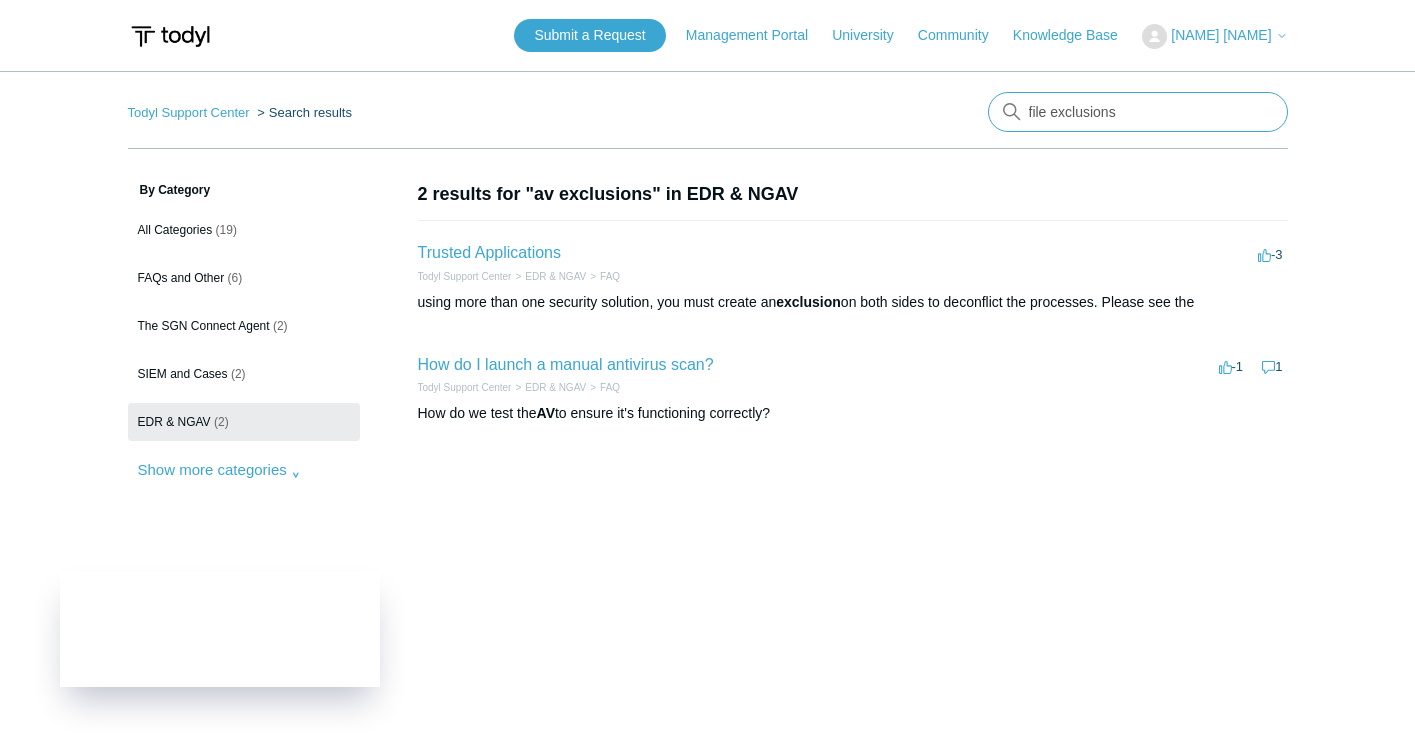 type on "file exclusions" 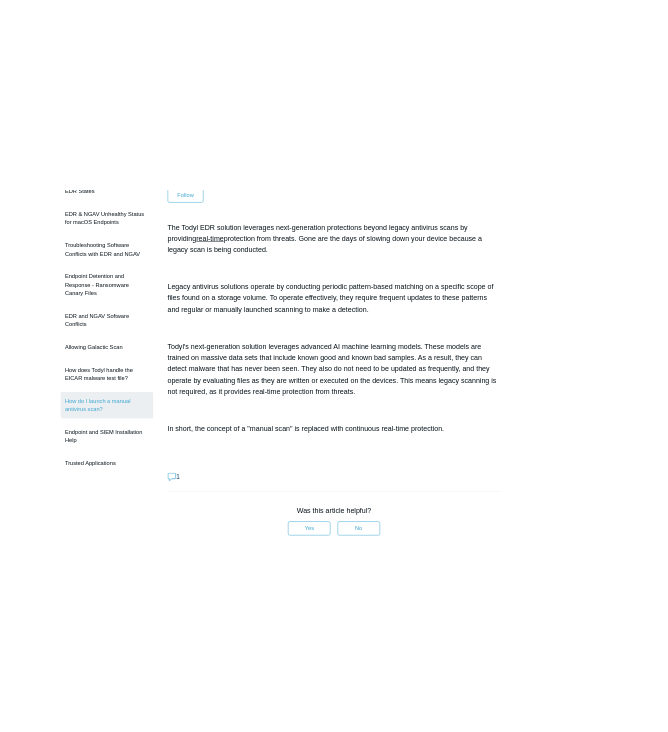 scroll, scrollTop: 255, scrollLeft: 0, axis: vertical 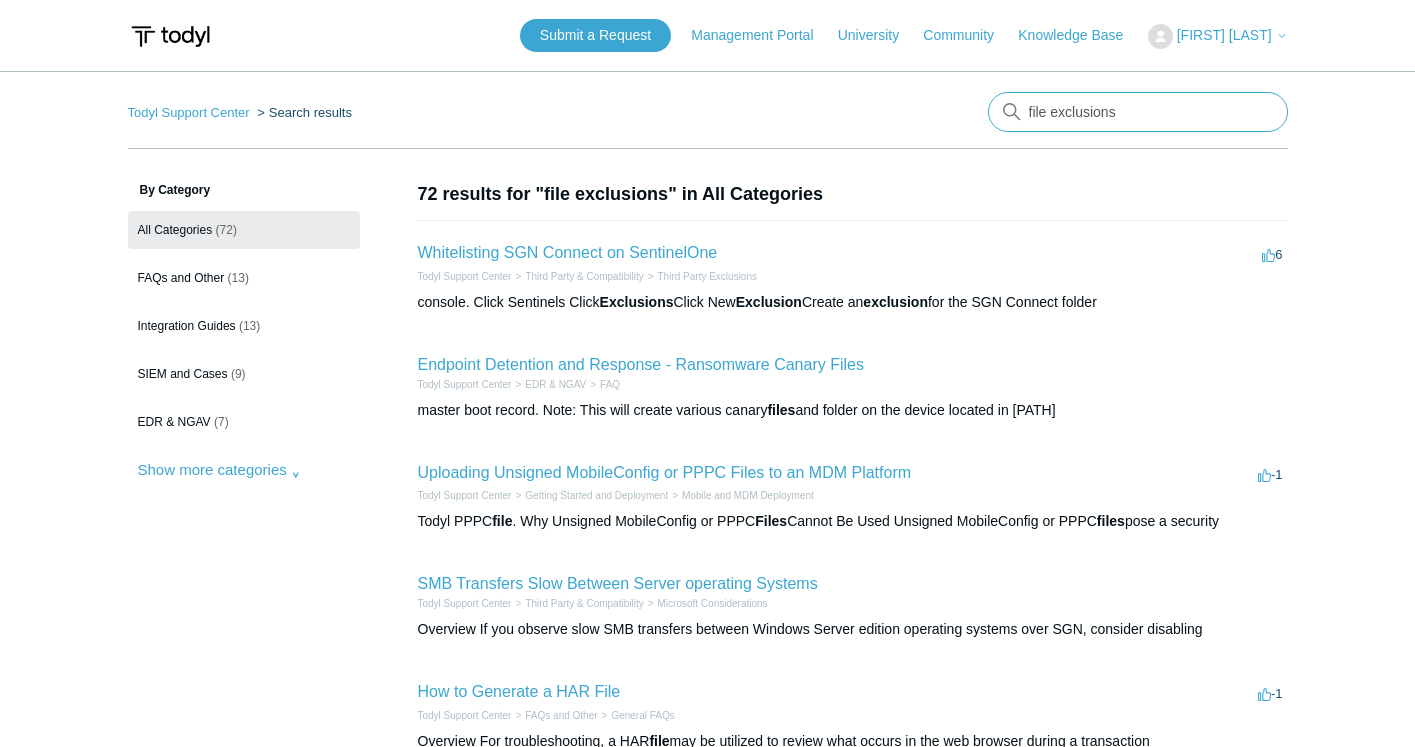 click on "file exclusions" at bounding box center (1138, 112) 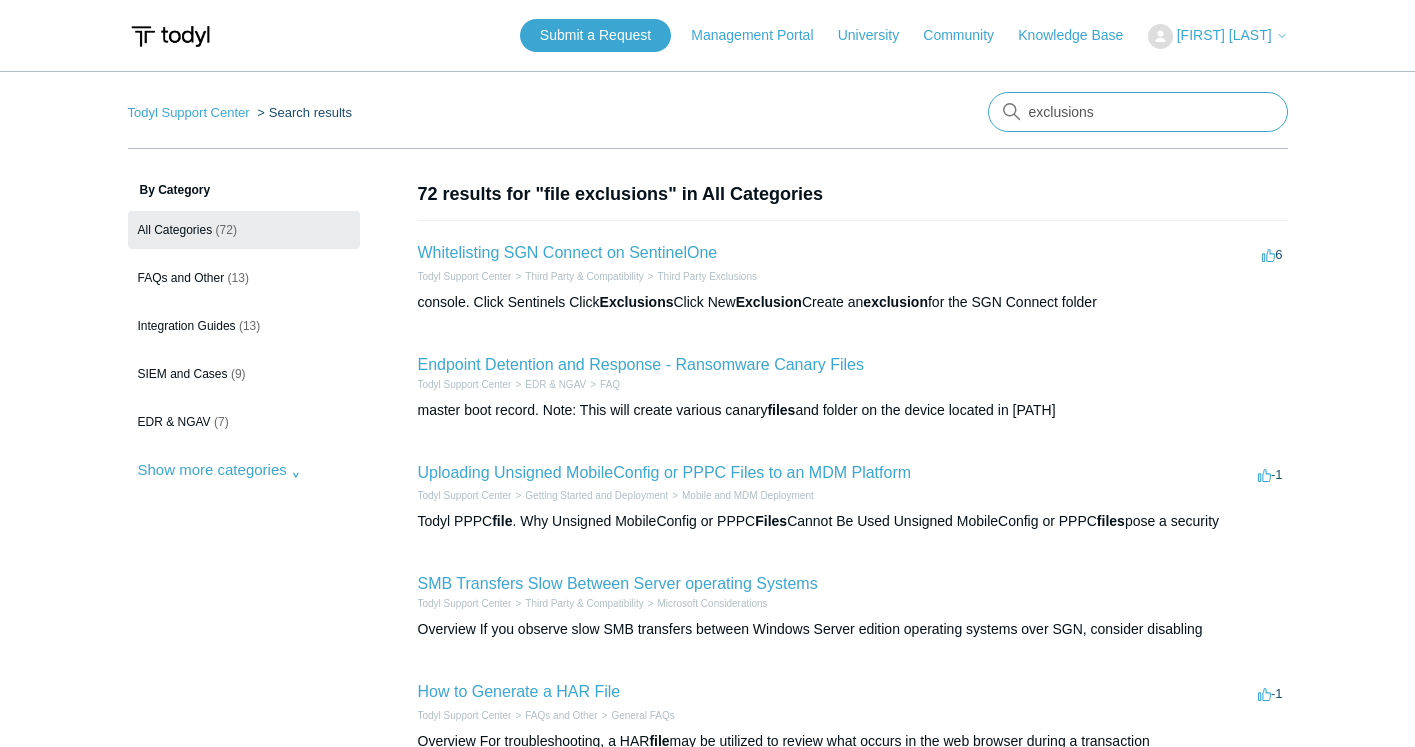 click on "exclusions" at bounding box center [1138, 112] 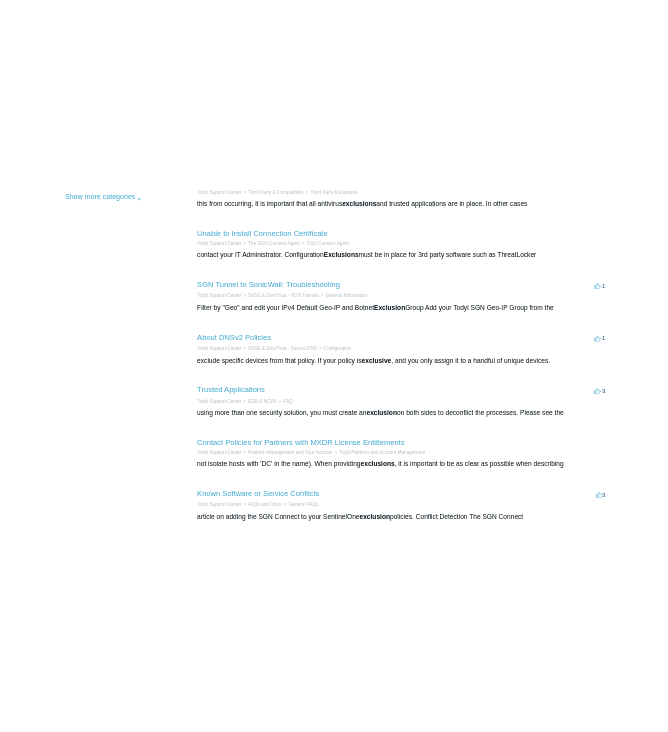 scroll, scrollTop: 502, scrollLeft: 0, axis: vertical 